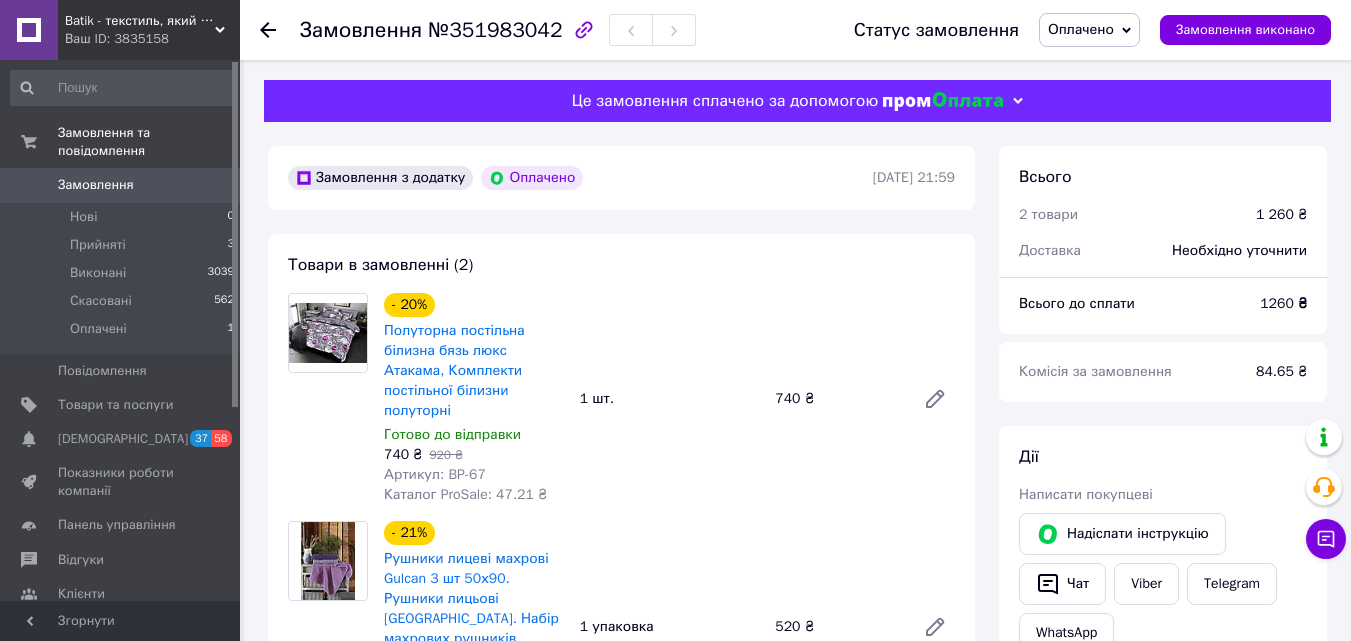 scroll, scrollTop: 0, scrollLeft: 0, axis: both 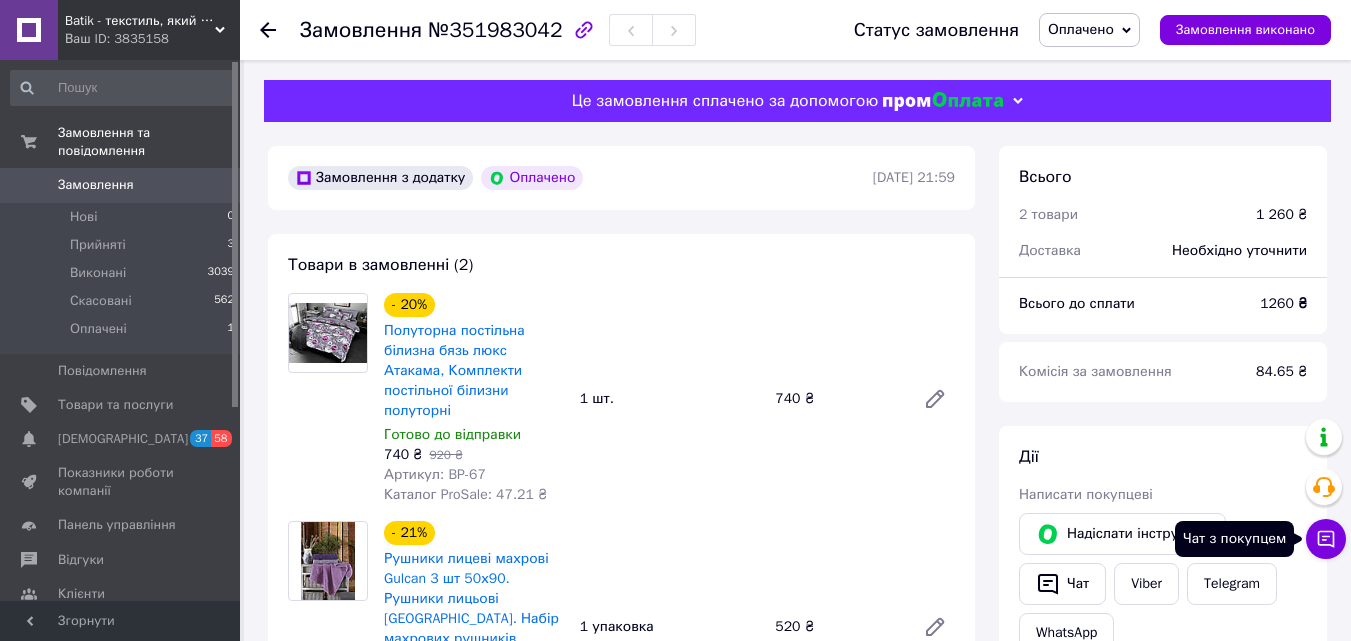 click 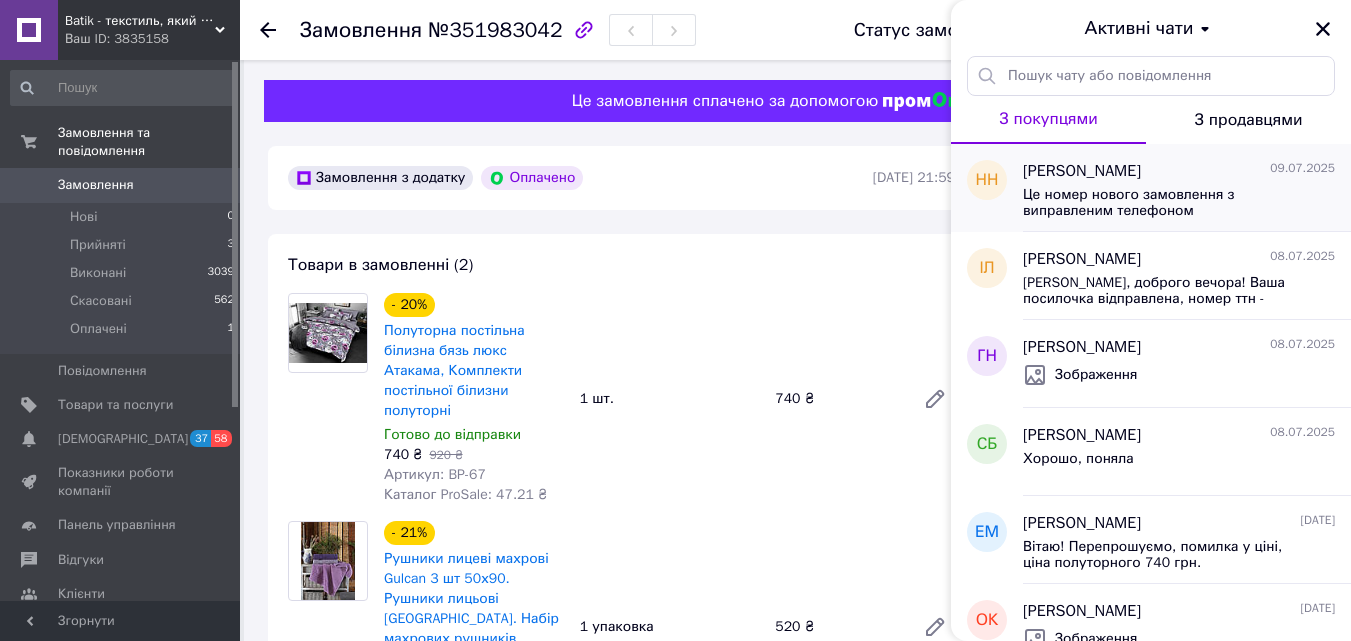 click on "Це номер нового замовлення з виправленим телефоном" at bounding box center [1165, 203] 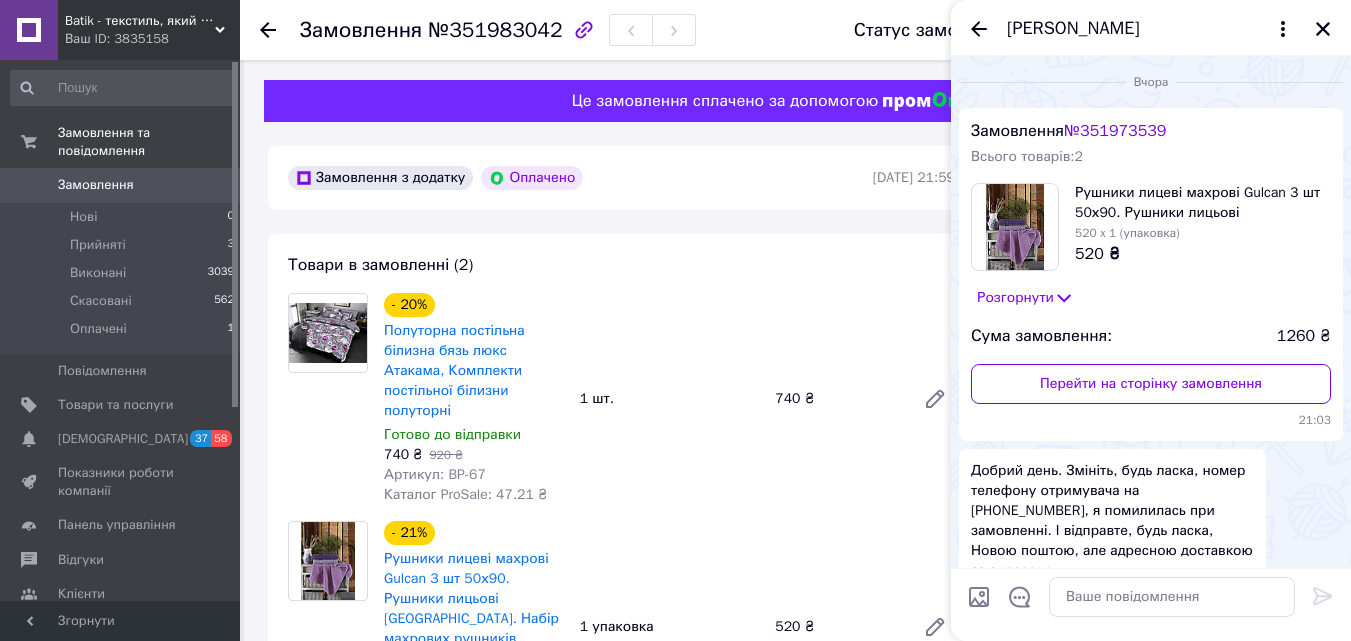 scroll, scrollTop: 1845, scrollLeft: 0, axis: vertical 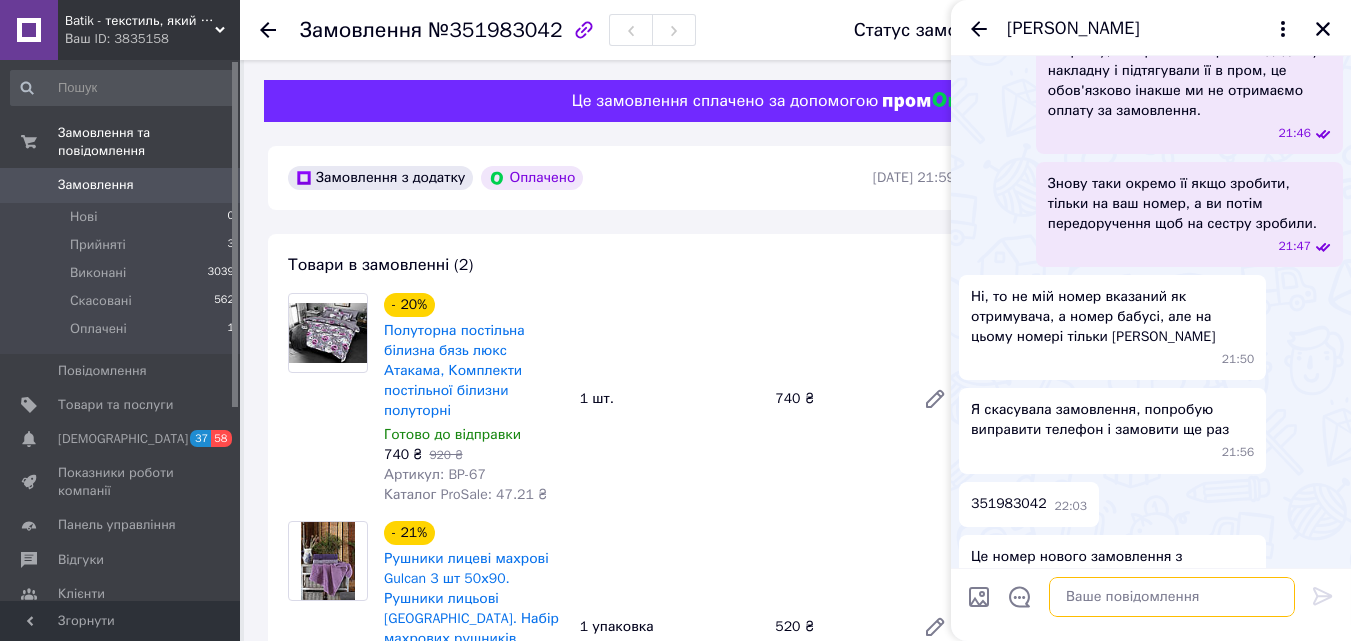 click at bounding box center [1172, 597] 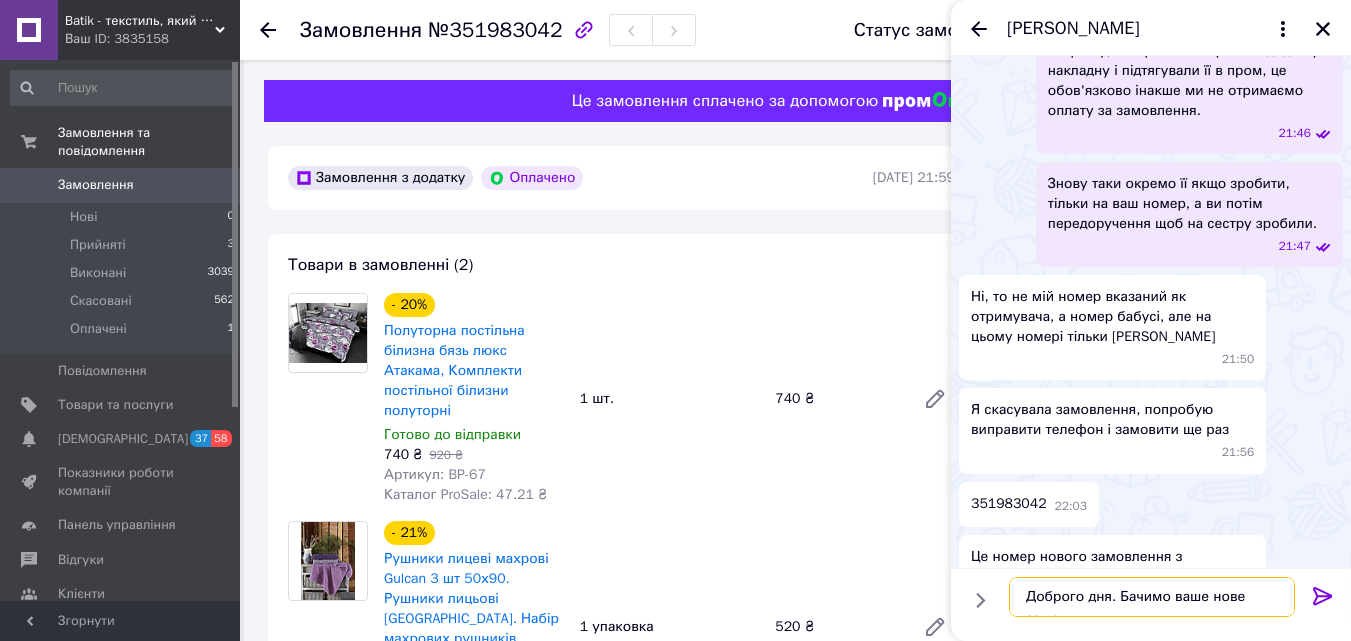 scroll, scrollTop: 2, scrollLeft: 0, axis: vertical 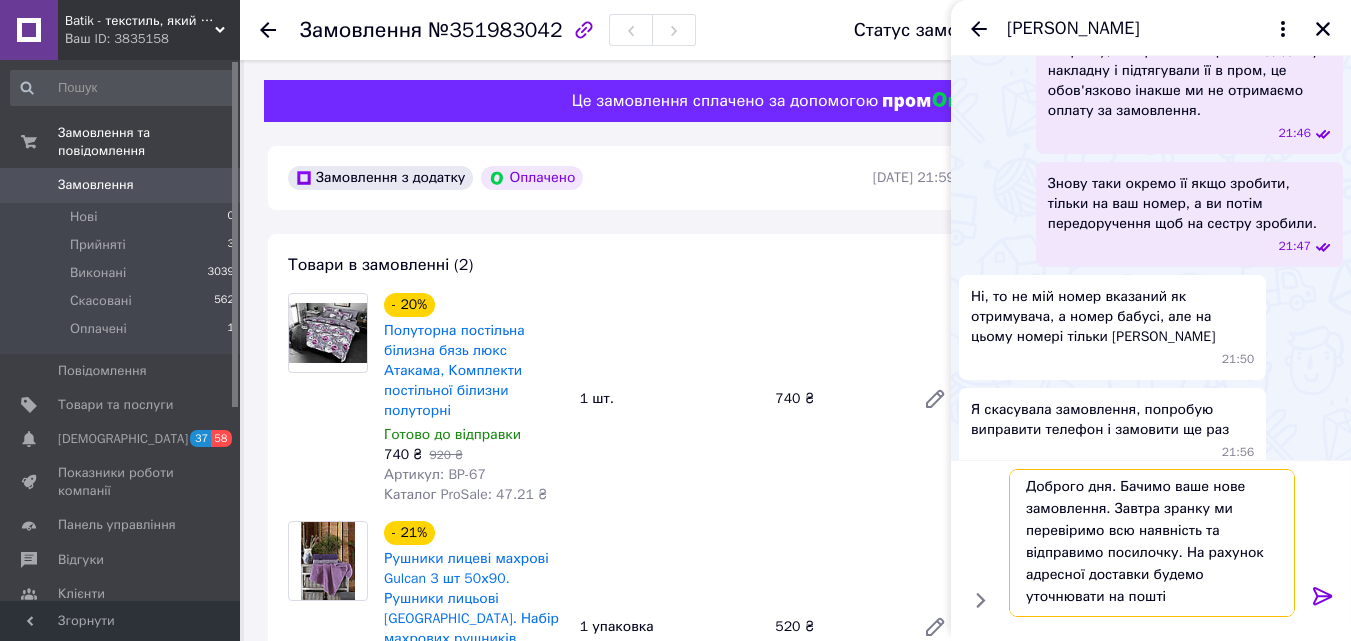 type on "Доброго дня. Бачимо ваше нове замовлення. Завтра зранку ми перевіримо всю наявність та відправимо посилочку. На рахунок адресної доставки будемо уточнювати на пошті." 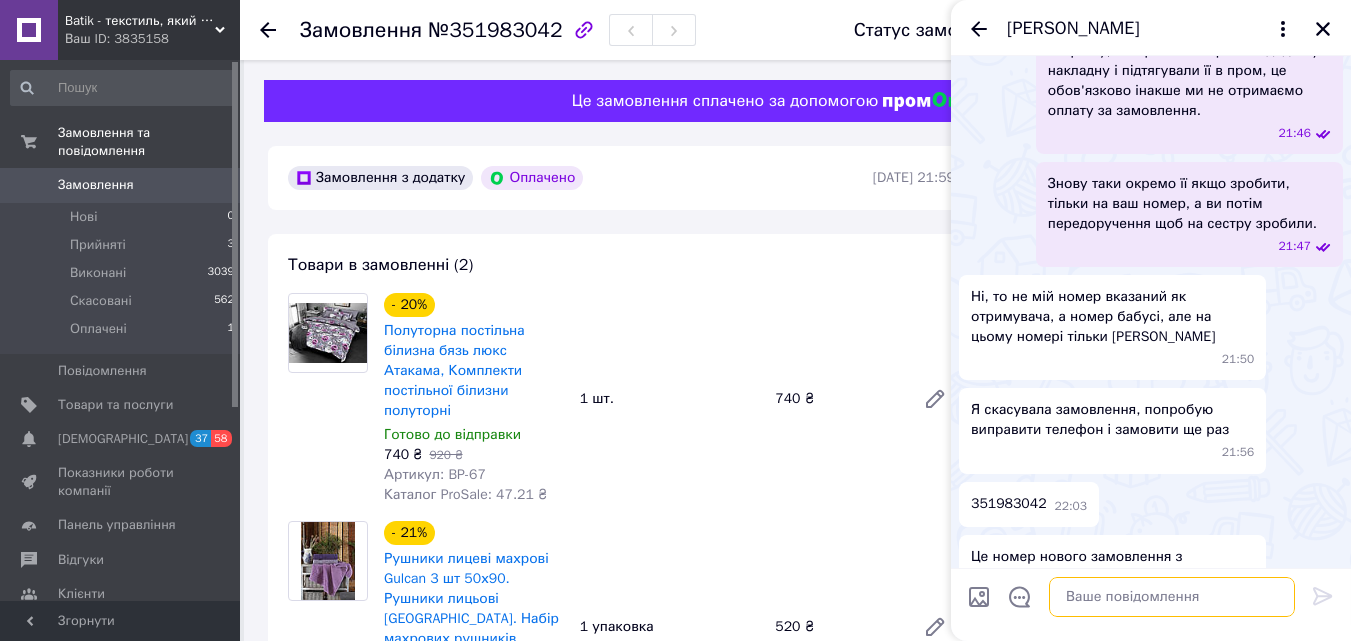 scroll, scrollTop: 0, scrollLeft: 0, axis: both 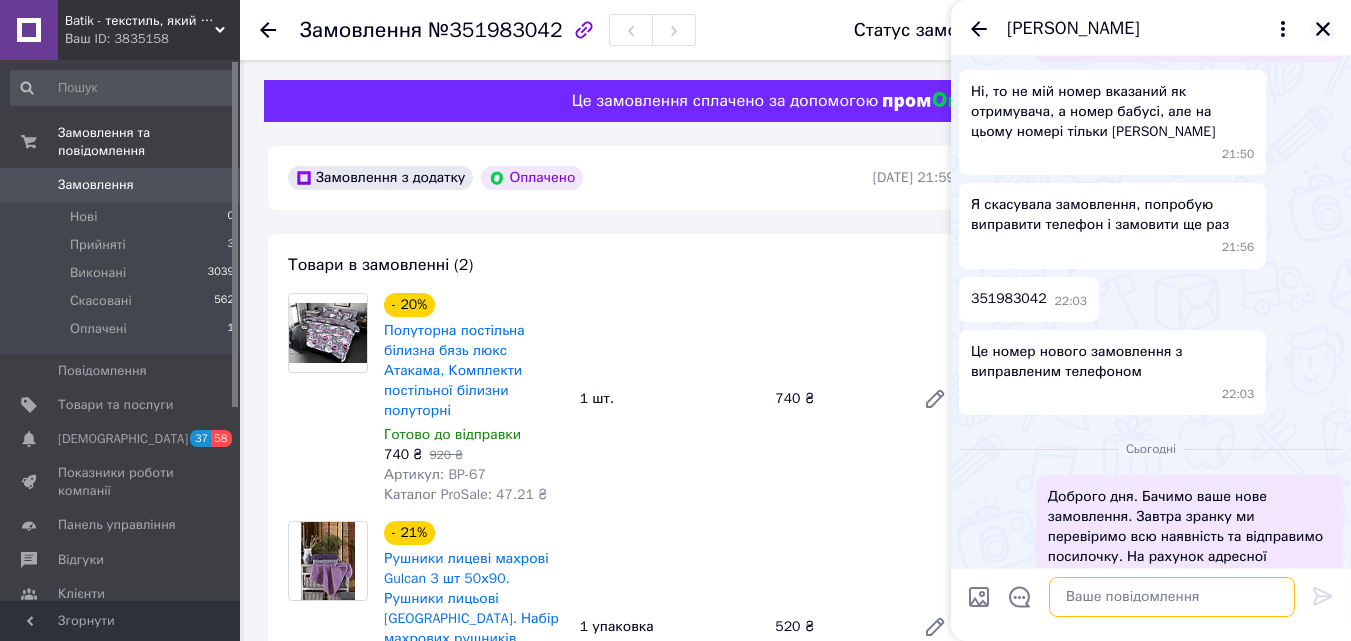 type 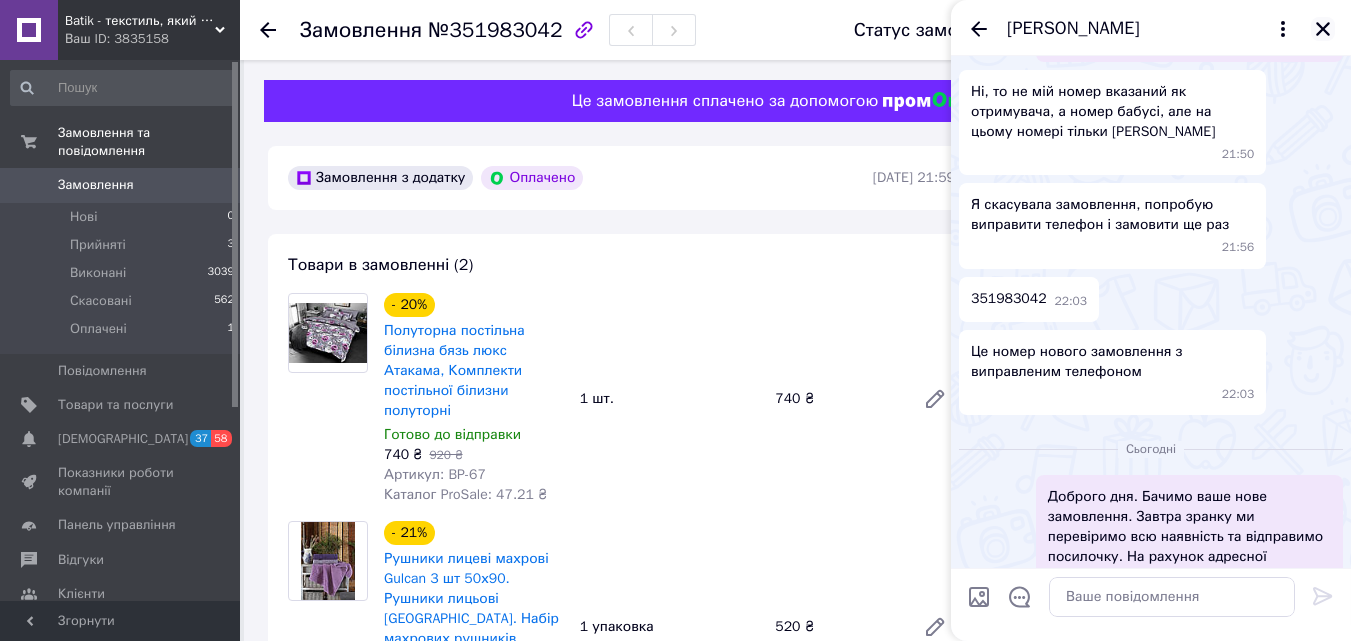 click 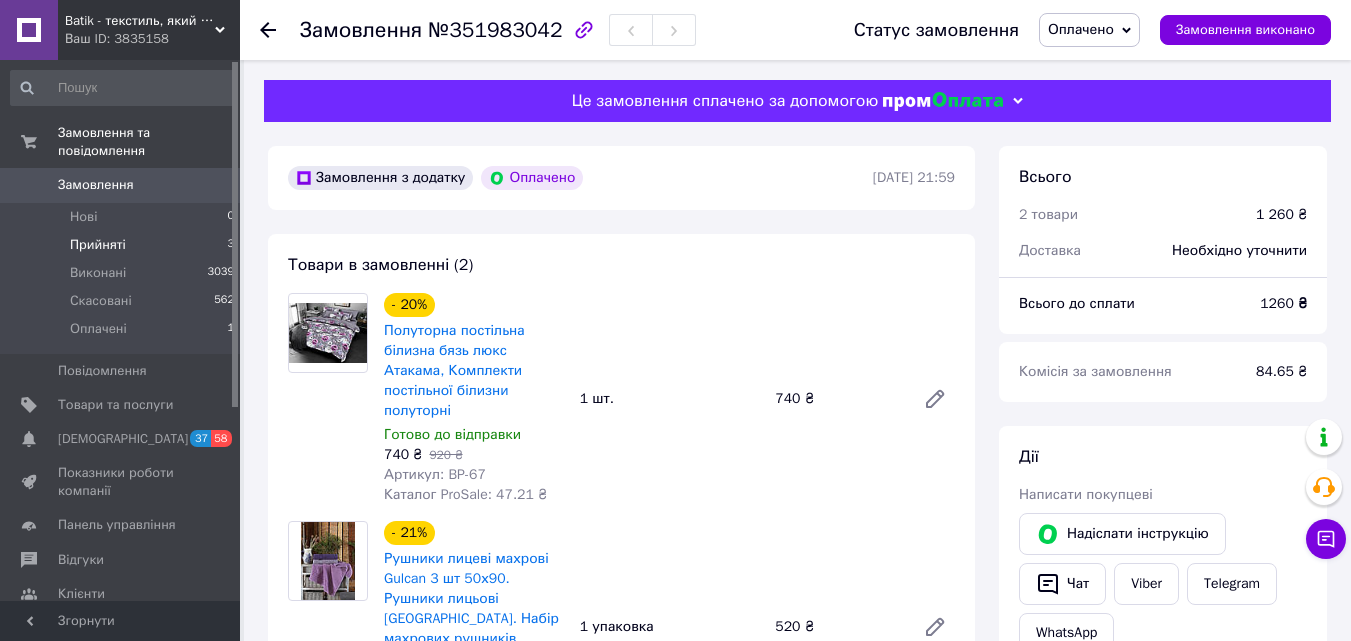 click on "Прийняті" at bounding box center (98, 245) 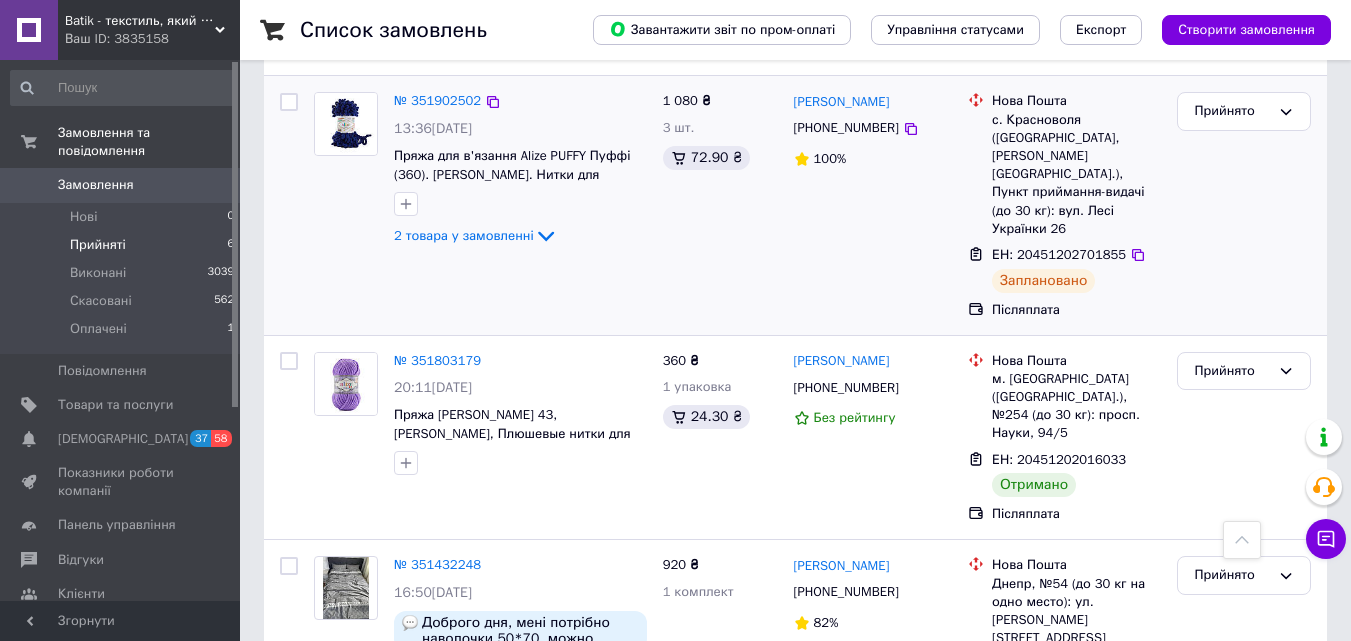 scroll, scrollTop: 897, scrollLeft: 0, axis: vertical 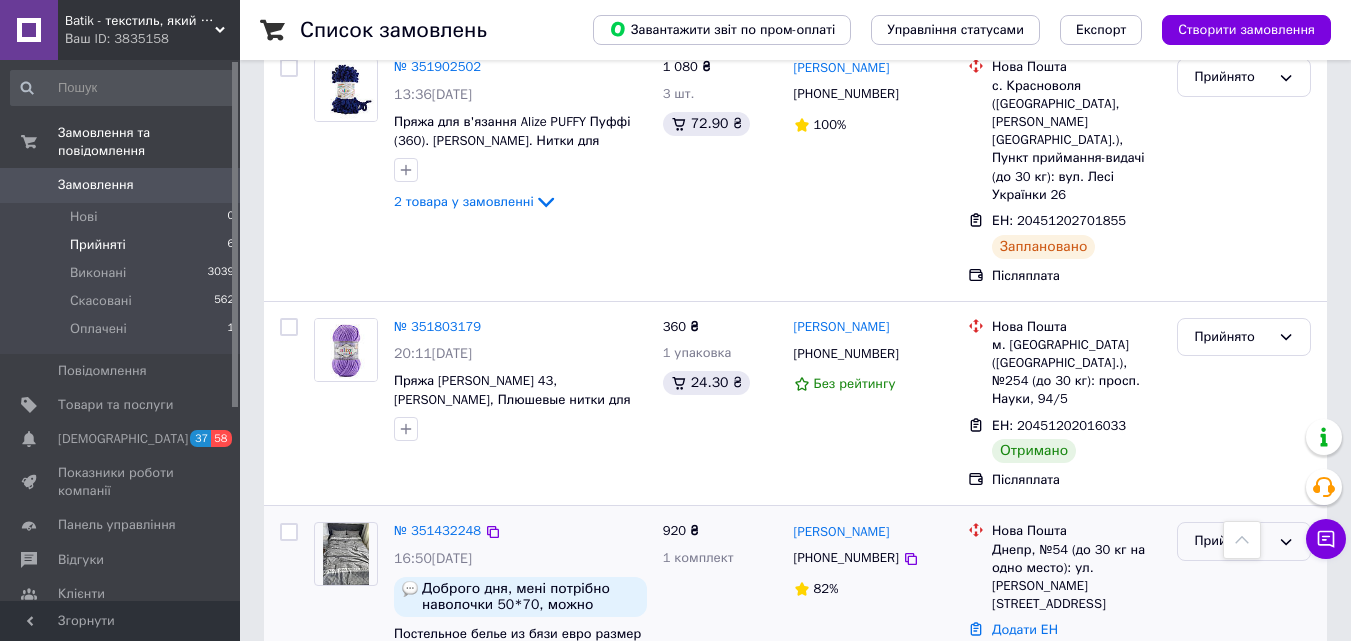 click on "Прийнято" at bounding box center (1232, 541) 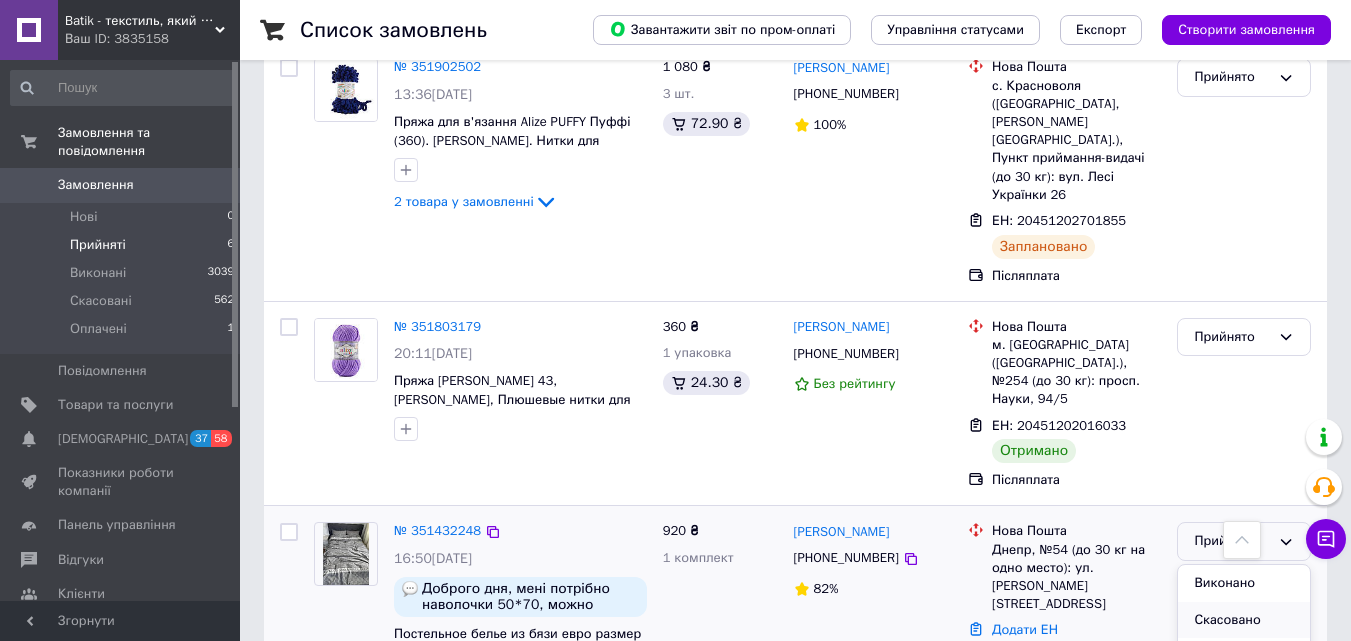 click on "Скасовано" at bounding box center [1244, 620] 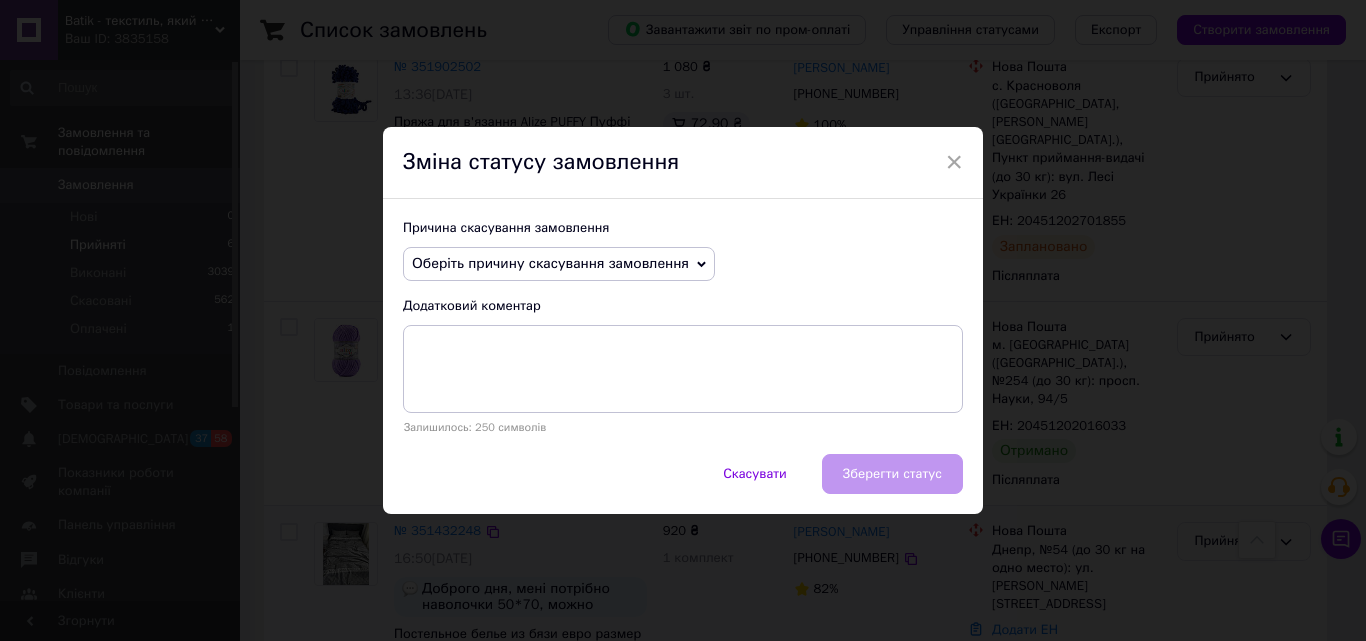 click on "Оберіть причину скасування замовлення" at bounding box center (550, 263) 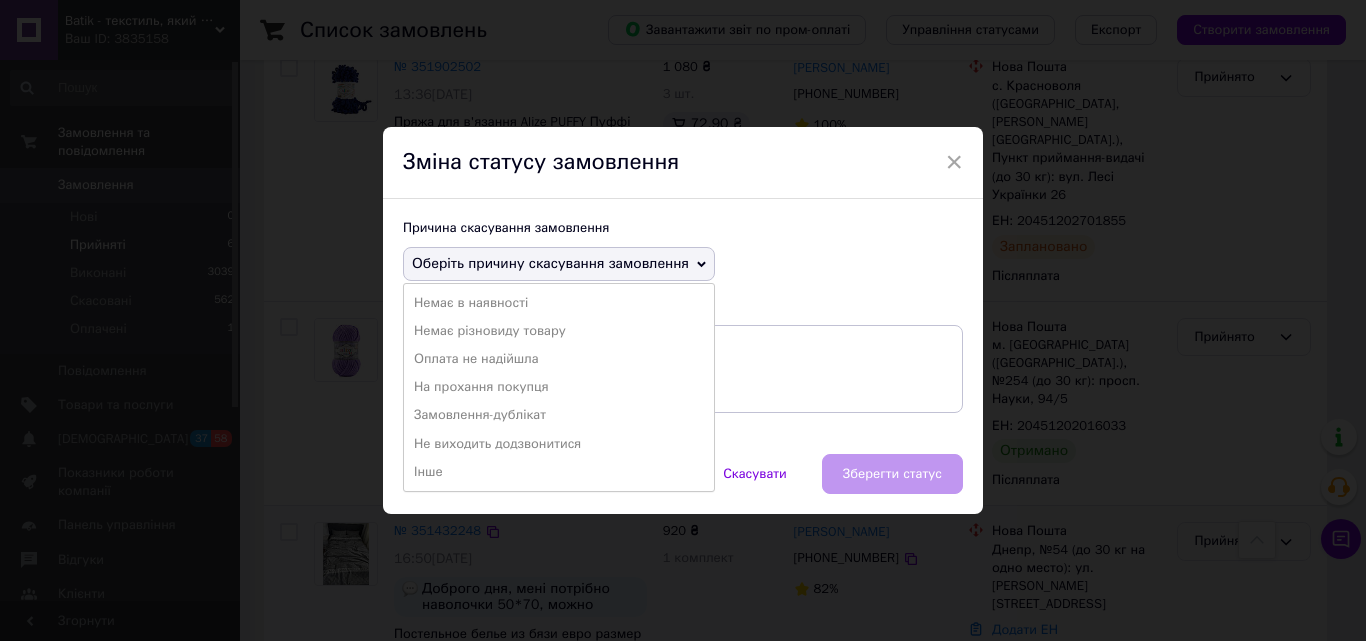 click on "Не виходить додзвонитися" at bounding box center [559, 444] 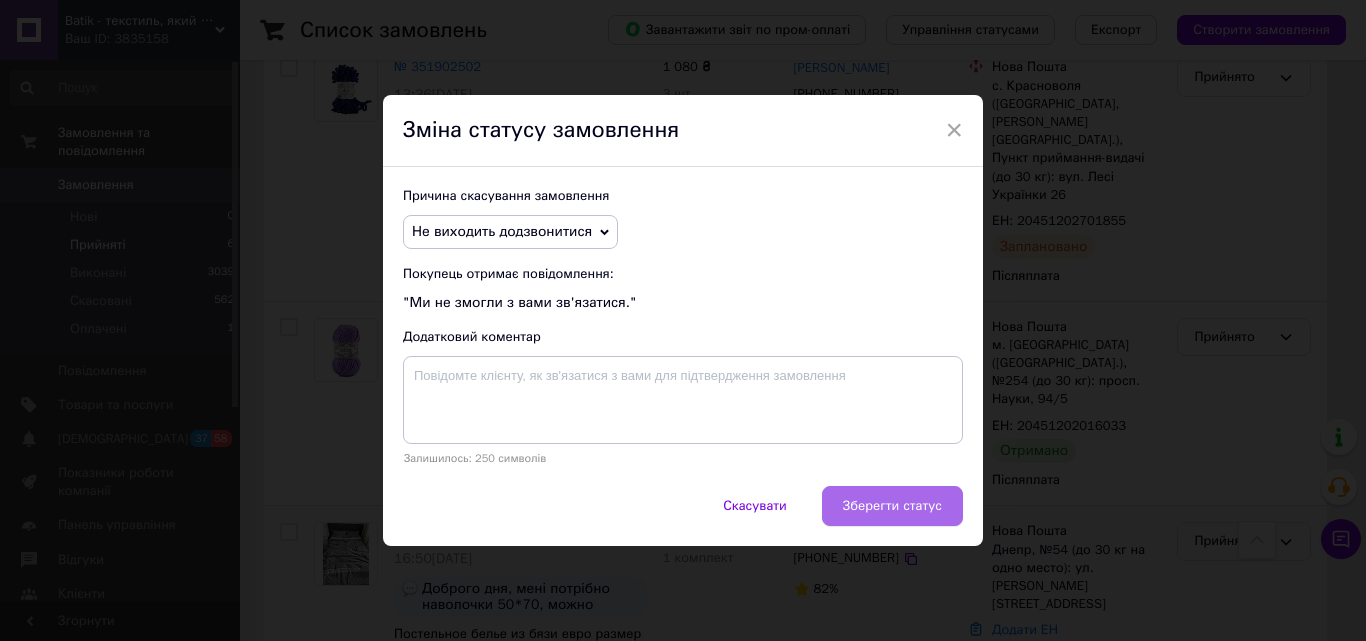 click on "Зберегти статус" at bounding box center [892, 506] 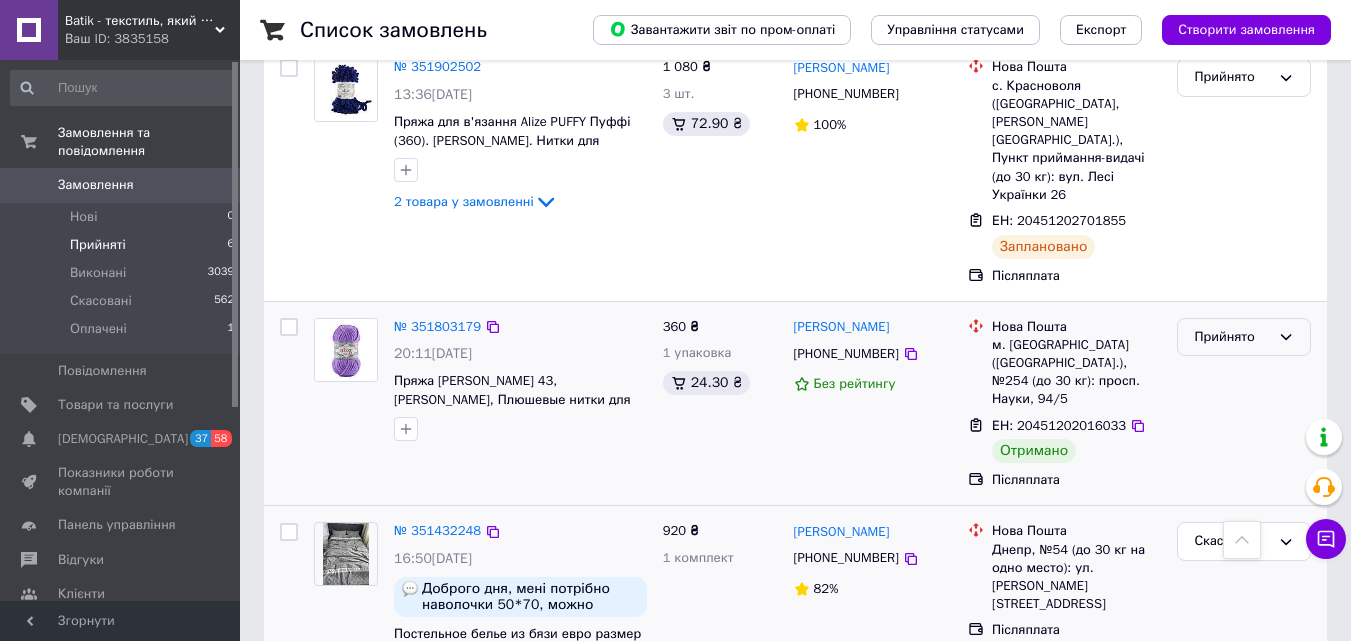click on "Прийнято" at bounding box center (1232, 337) 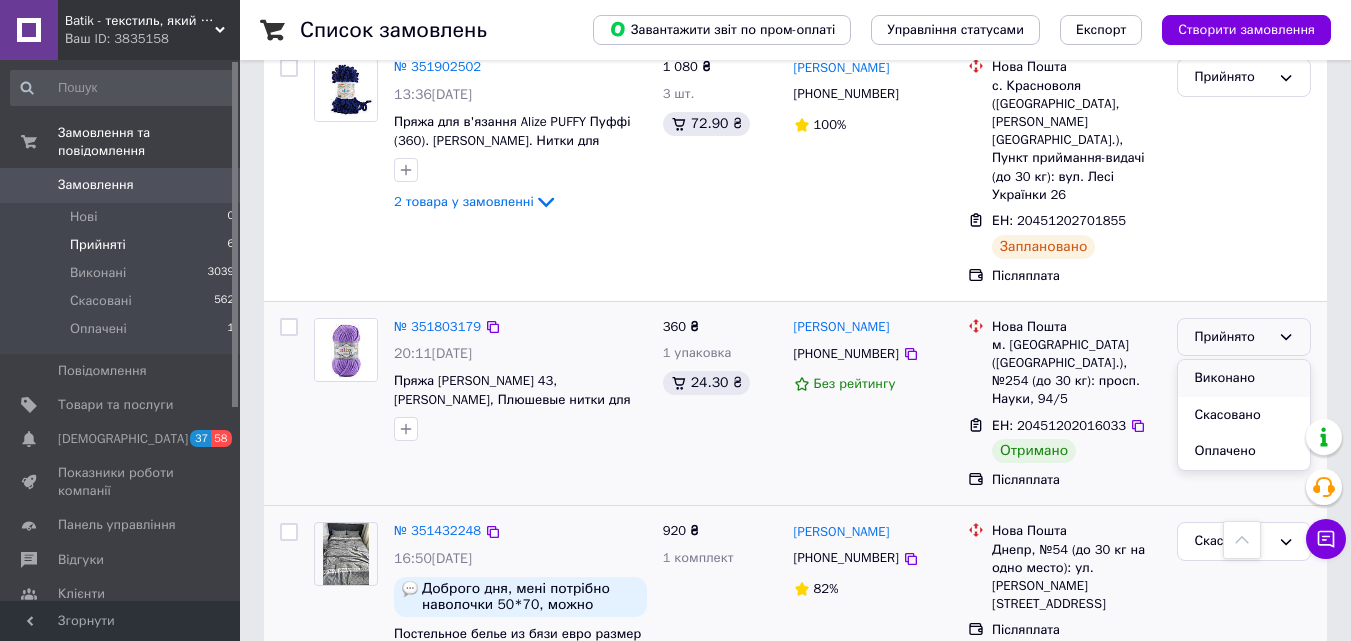 click on "Виконано" at bounding box center [1244, 378] 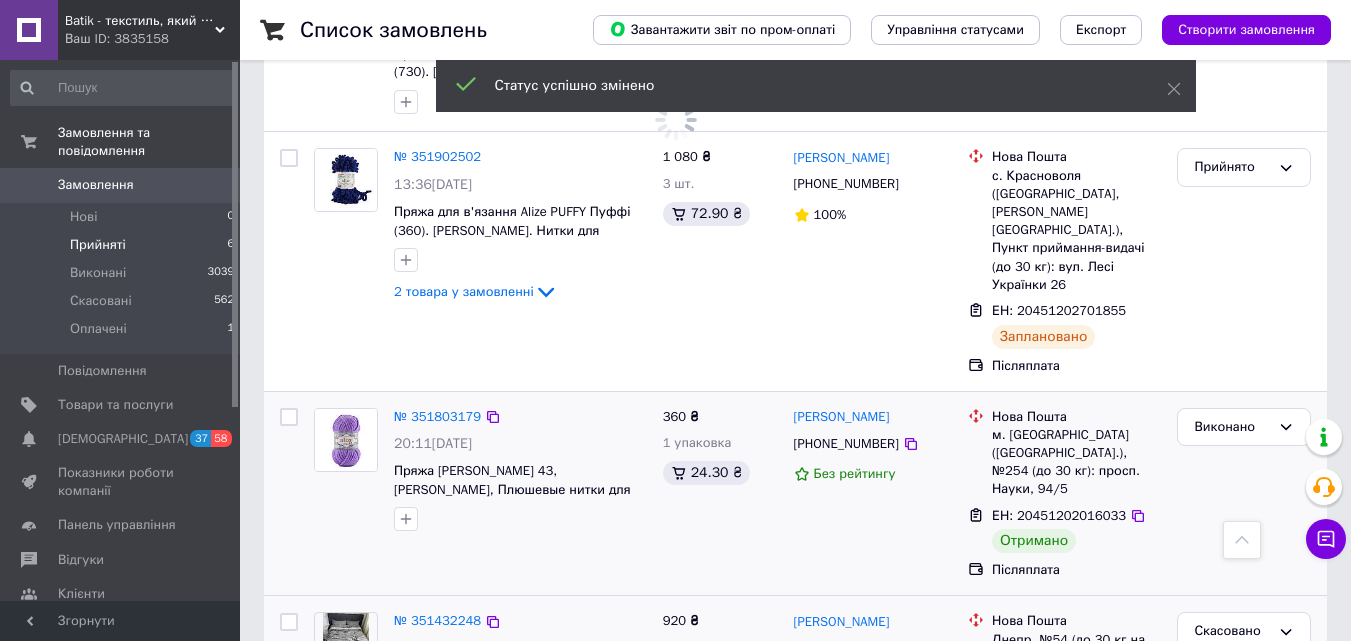 scroll, scrollTop: 697, scrollLeft: 0, axis: vertical 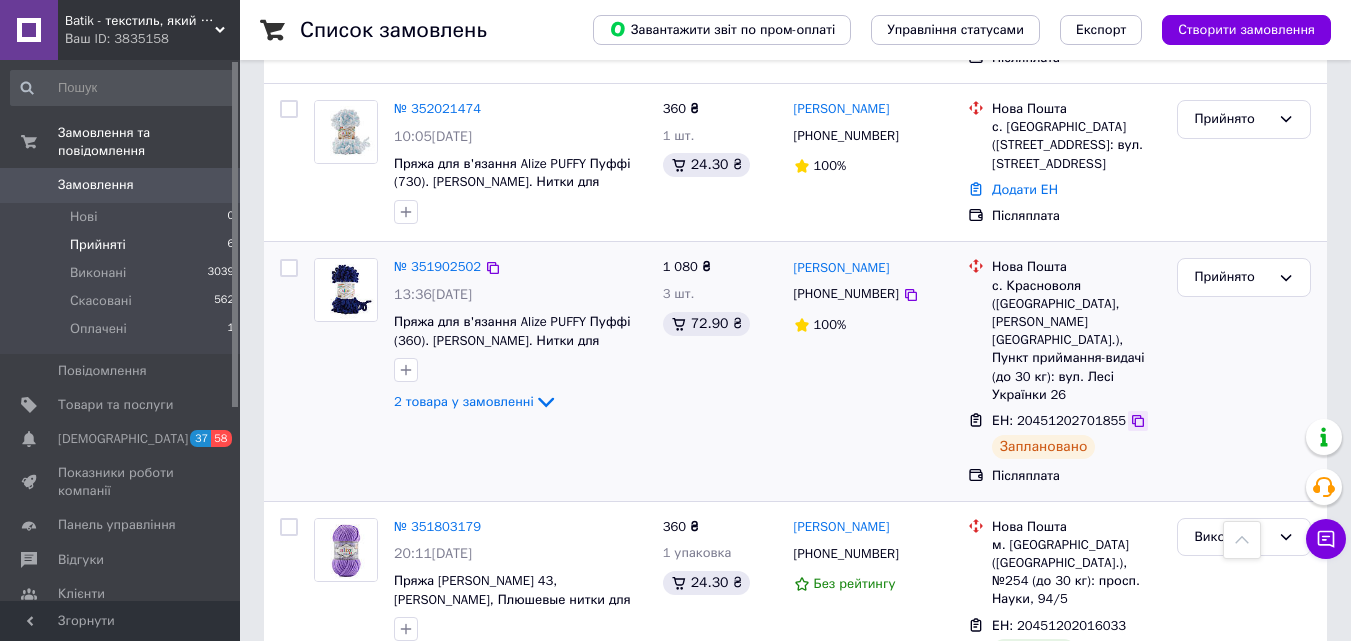 click 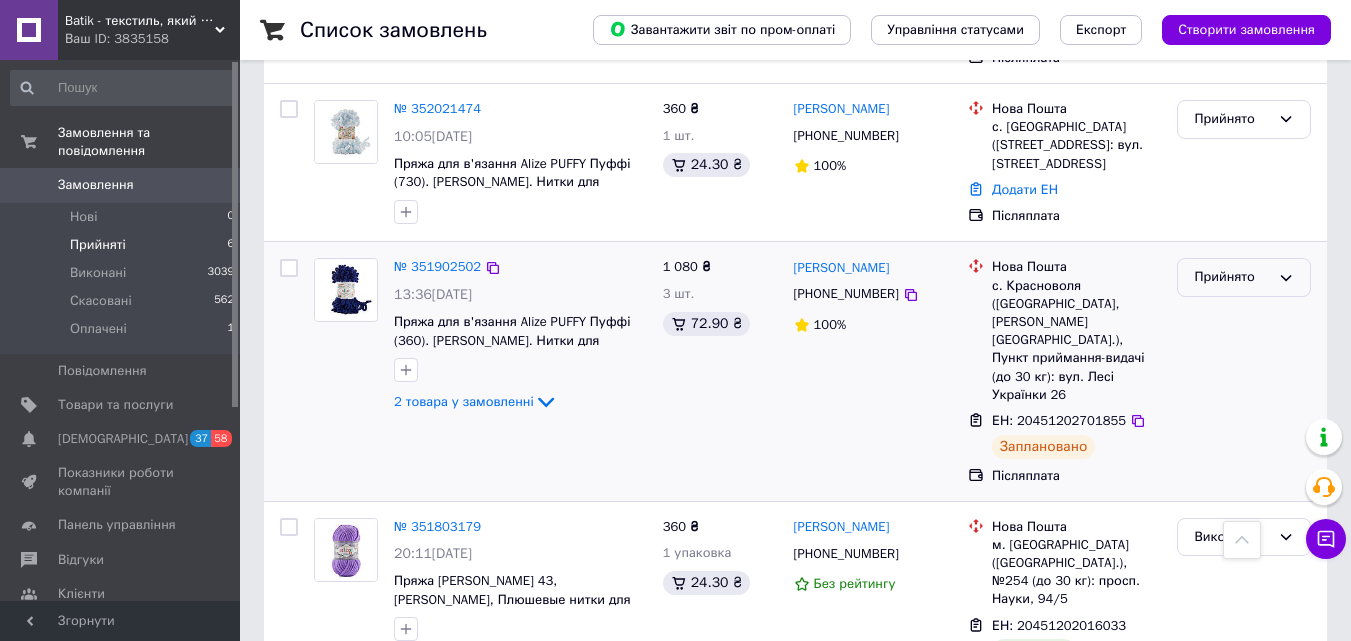 click on "Прийнято" at bounding box center (1232, 277) 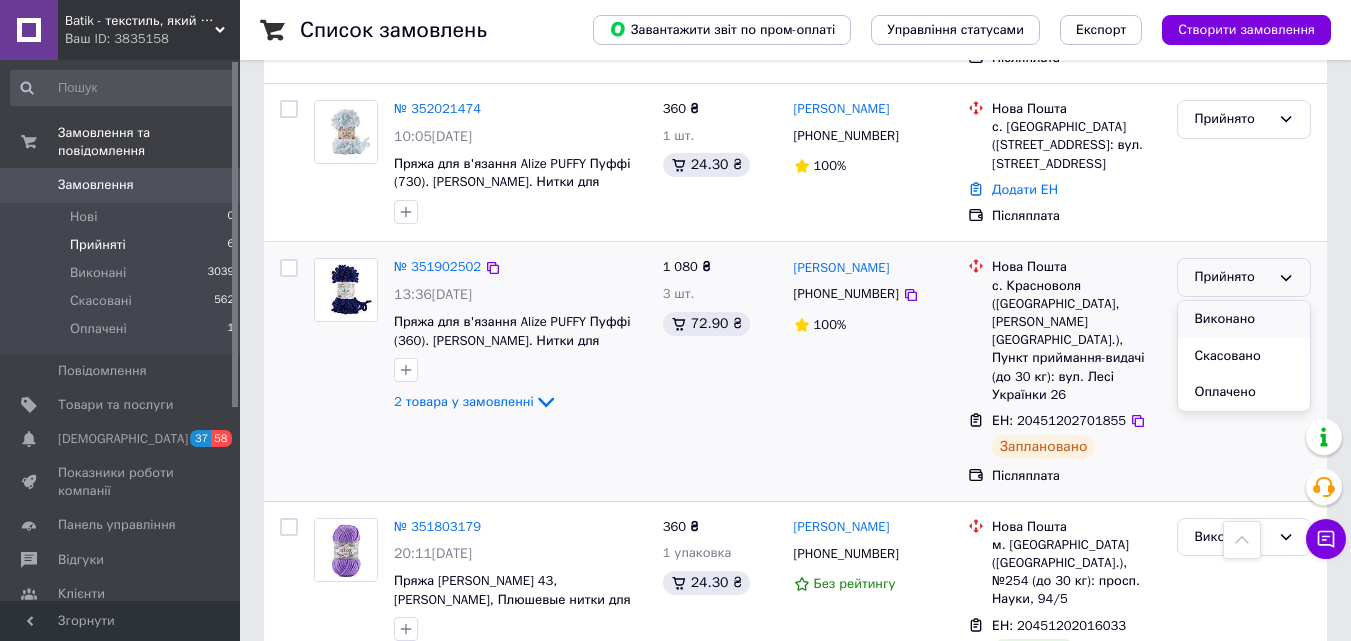 click on "Виконано" at bounding box center [1244, 319] 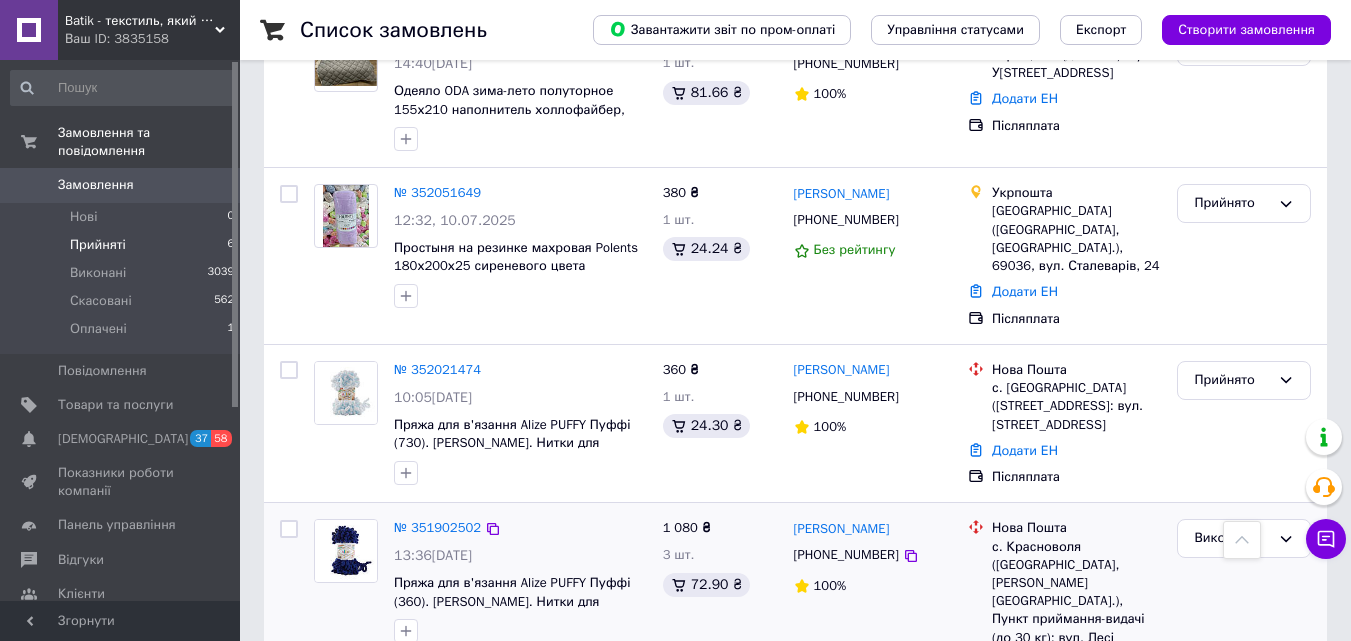 scroll, scrollTop: 406, scrollLeft: 0, axis: vertical 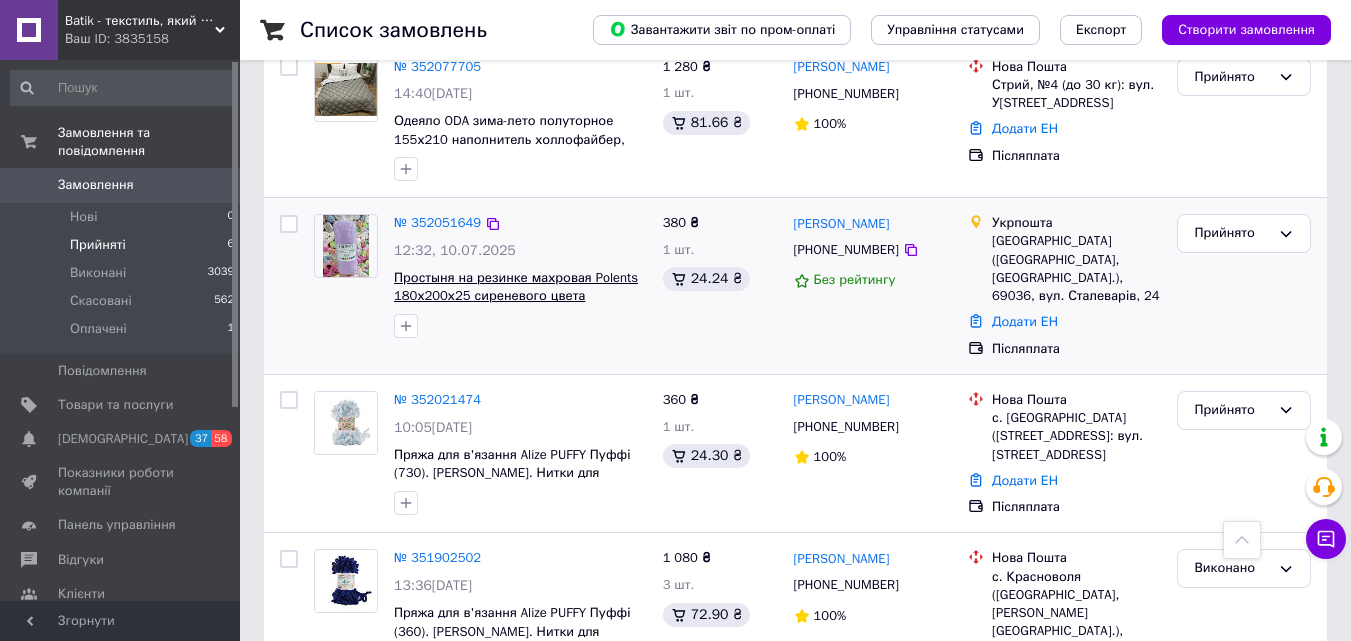 click on "Простыня на резинке махровая Polents 180х200х25 сиреневого цвета Турция, Махровые простыни" at bounding box center [516, 305] 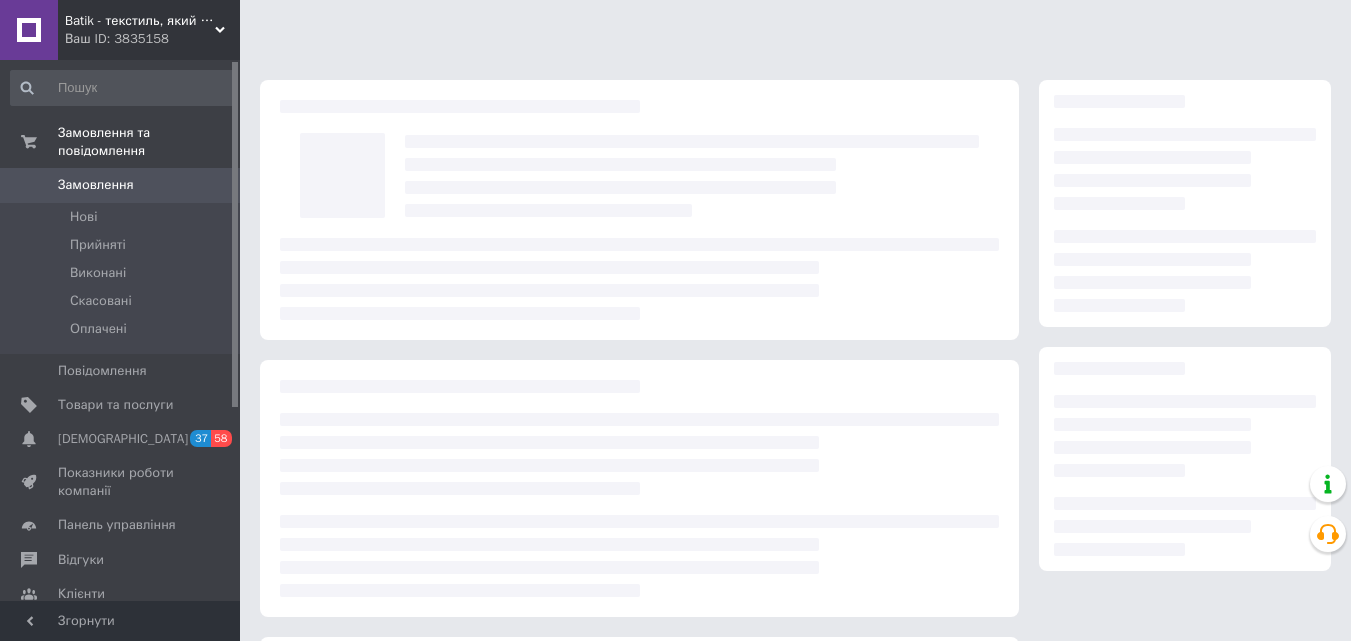 scroll, scrollTop: 0, scrollLeft: 0, axis: both 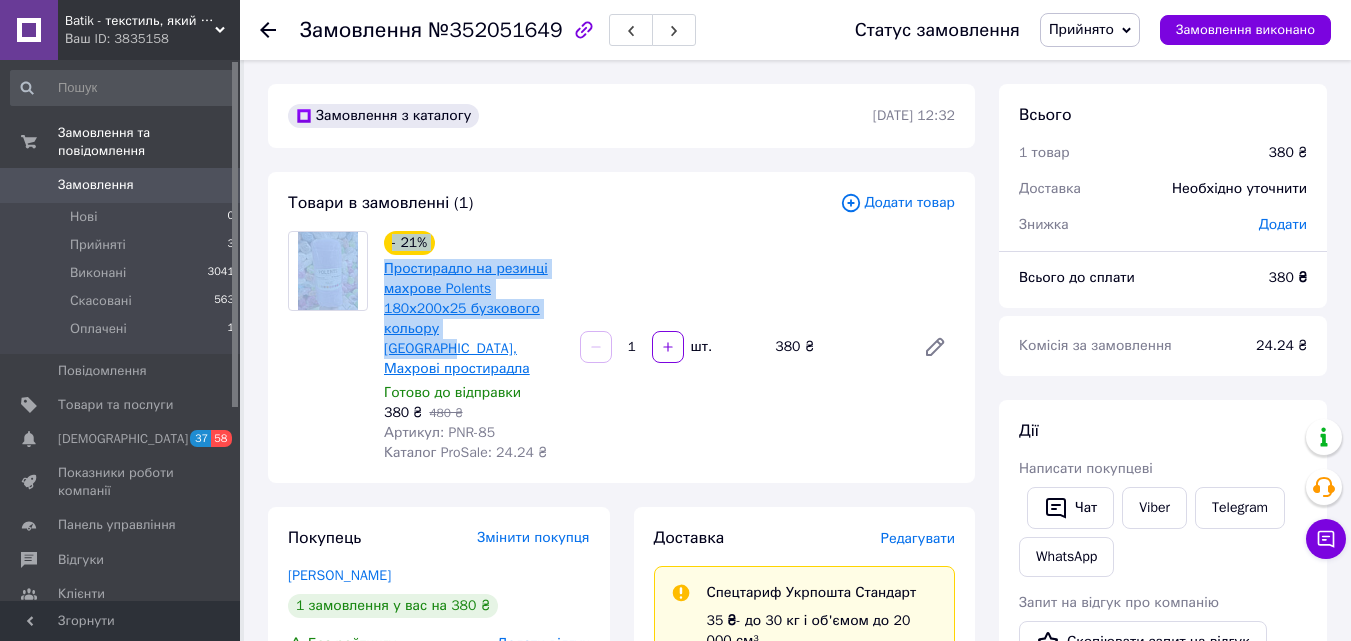drag, startPoint x: 374, startPoint y: 265, endPoint x: 508, endPoint y: 326, distance: 147.23111 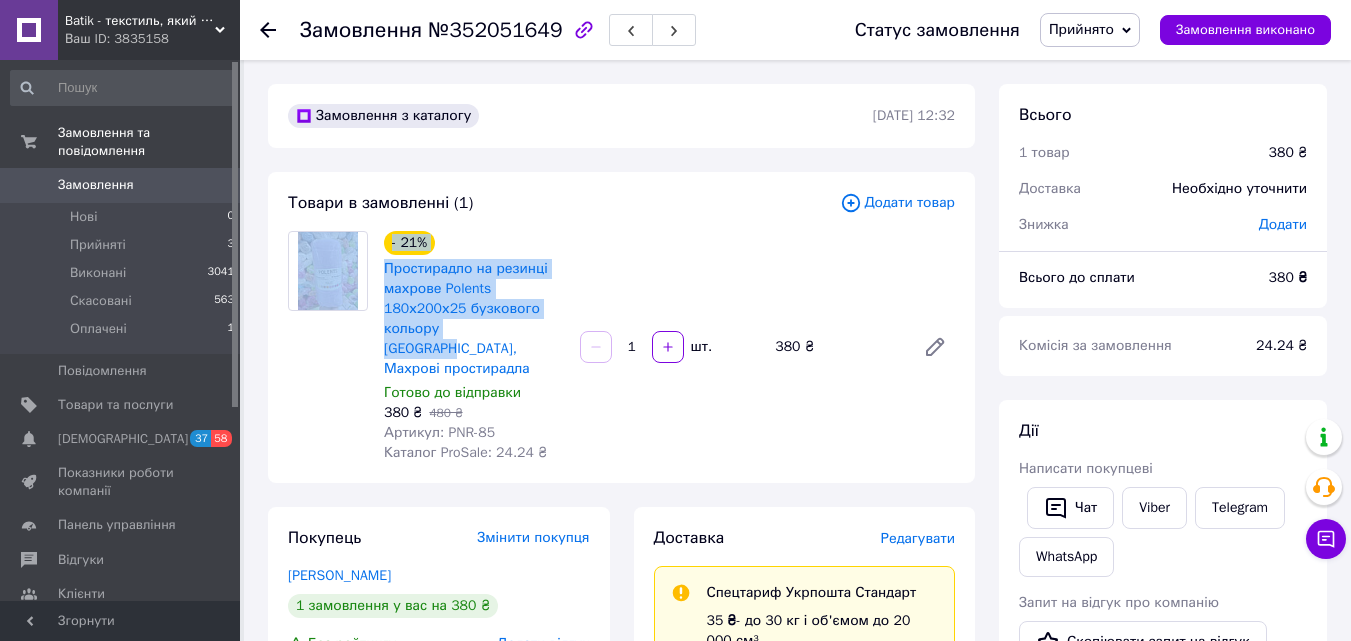 copy on "- 21% Простирадло на резинці махрове Polents 180х200х25 бузкового кольору Туреччина" 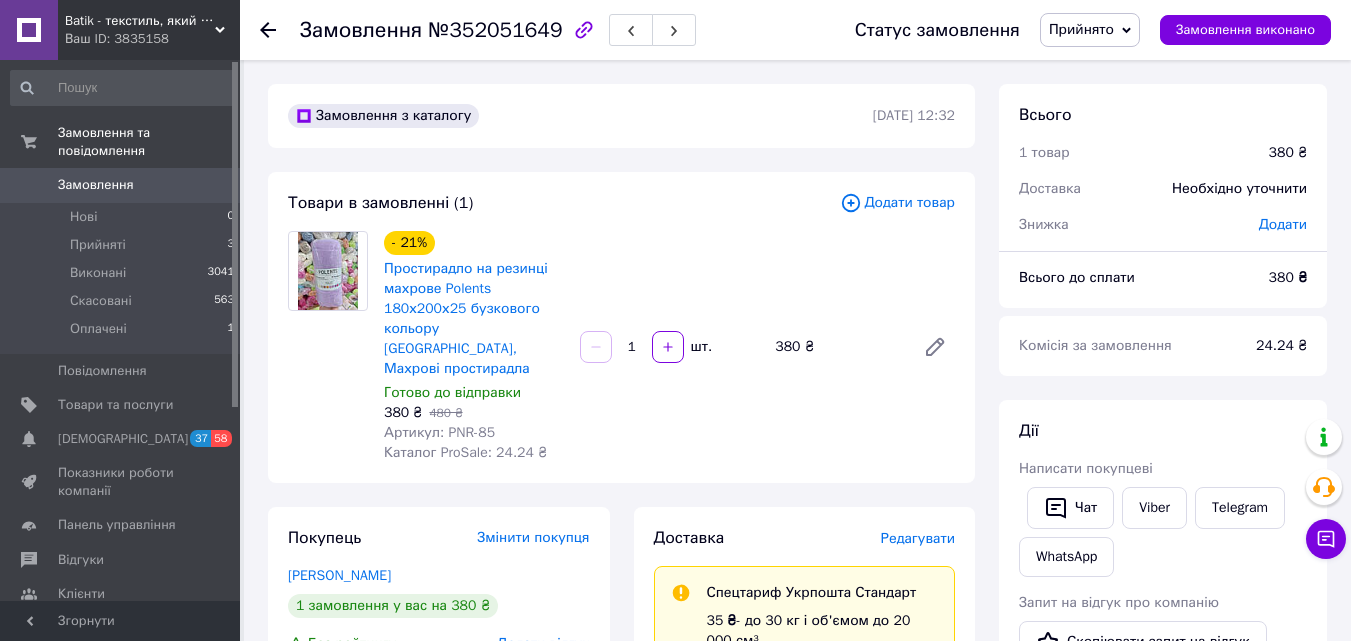 drag, startPoint x: 782, startPoint y: 409, endPoint x: 659, endPoint y: 381, distance: 126.146736 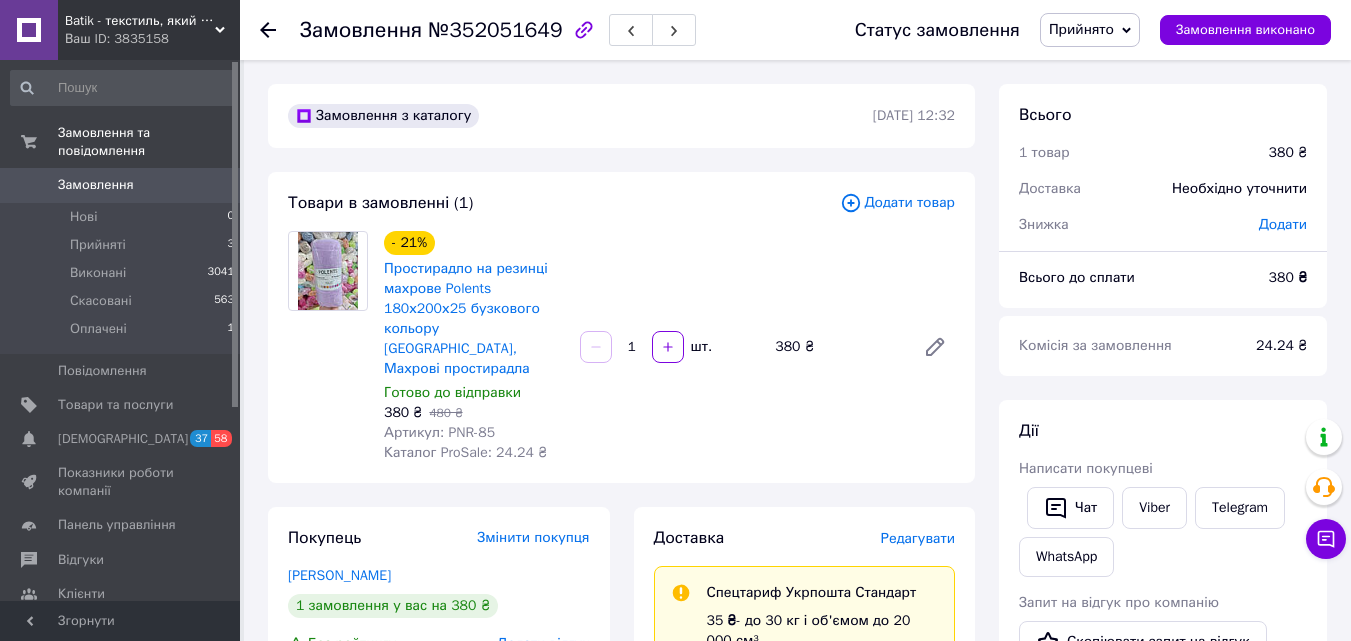 click 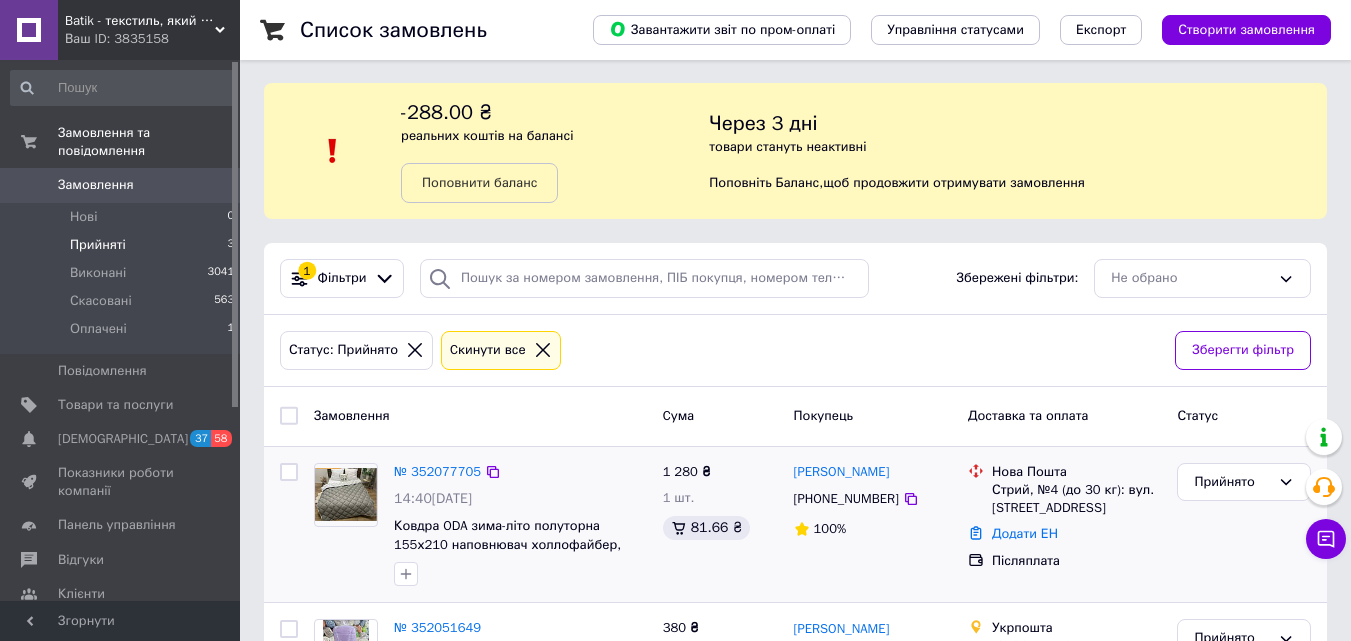 scroll, scrollTop: 0, scrollLeft: 0, axis: both 